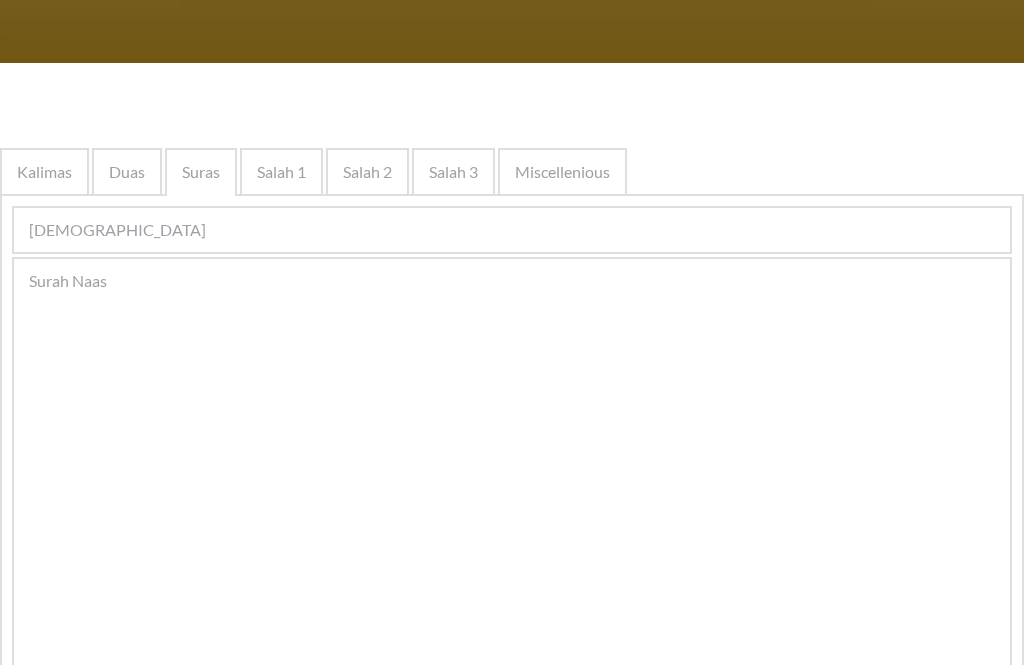 scroll, scrollTop: 280, scrollLeft: 0, axis: vertical 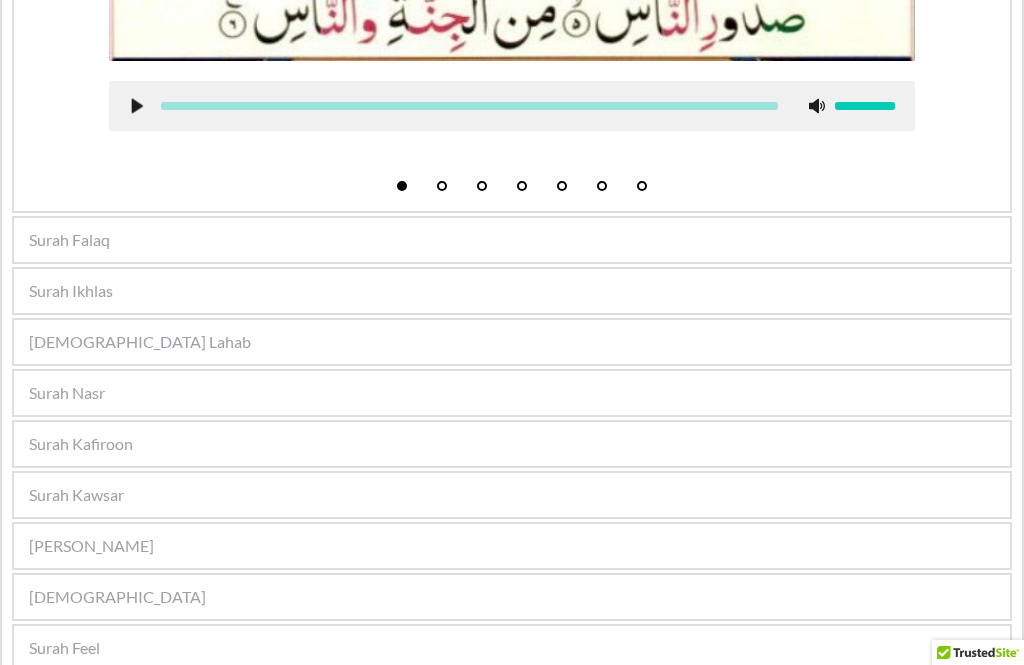 click on "Surah Ikhlas" at bounding box center [512, 291] 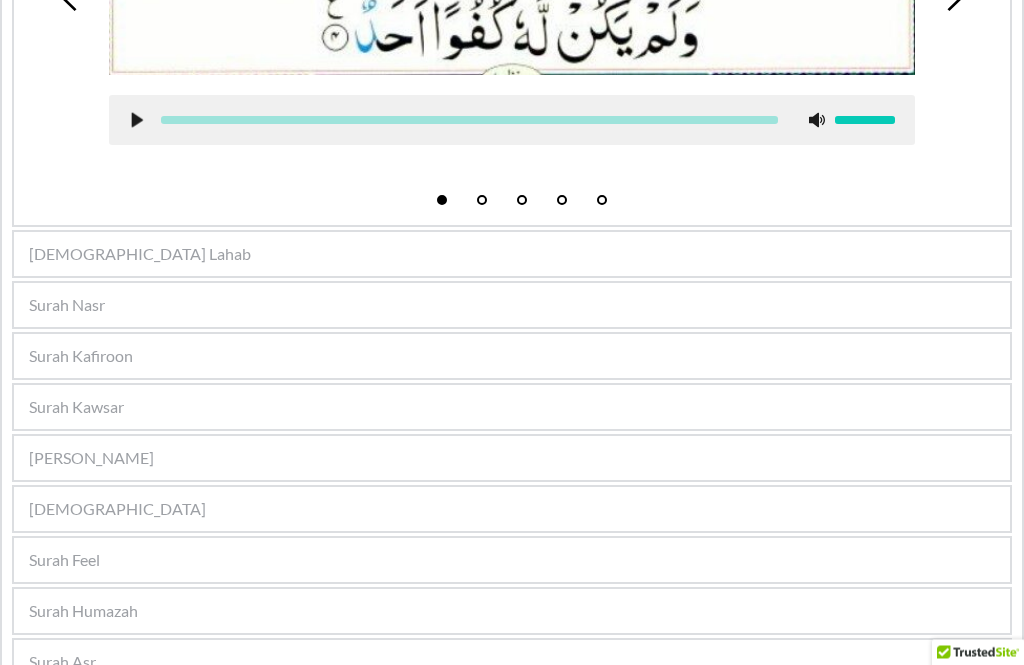 scroll, scrollTop: 919, scrollLeft: 0, axis: vertical 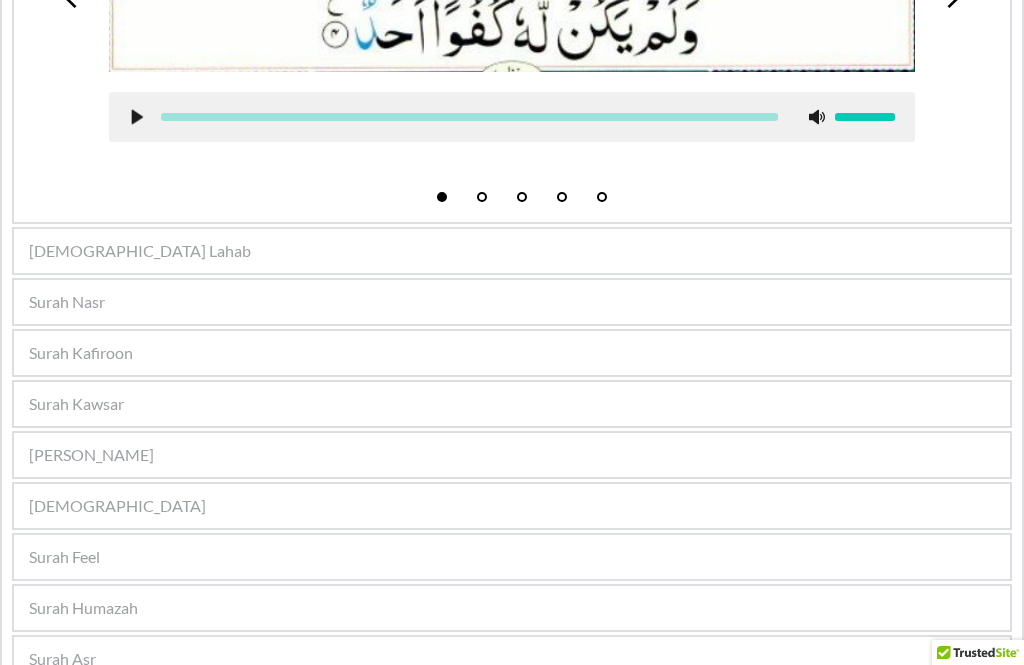 click on "Surah Nasr" at bounding box center [512, 302] 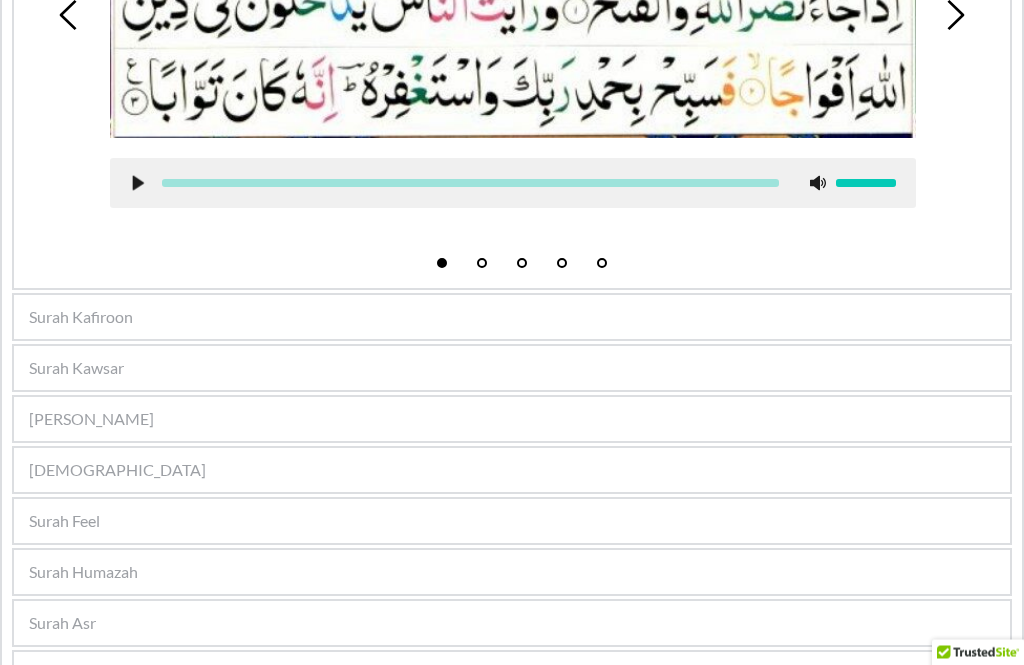 scroll, scrollTop: 1059, scrollLeft: 0, axis: vertical 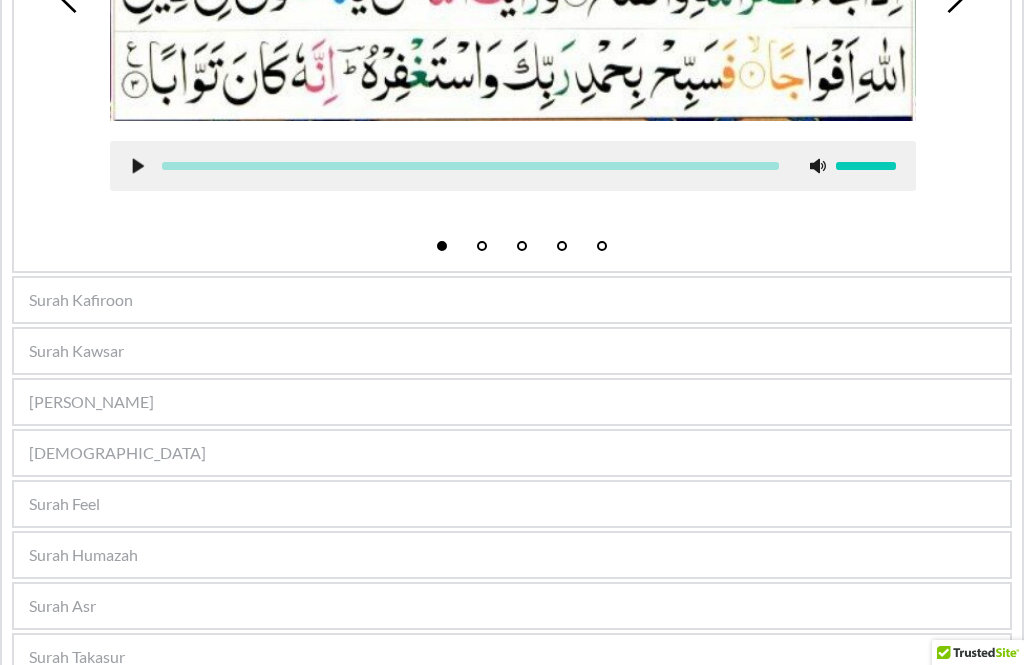 click on "Surah Kafiroon" at bounding box center (512, 300) 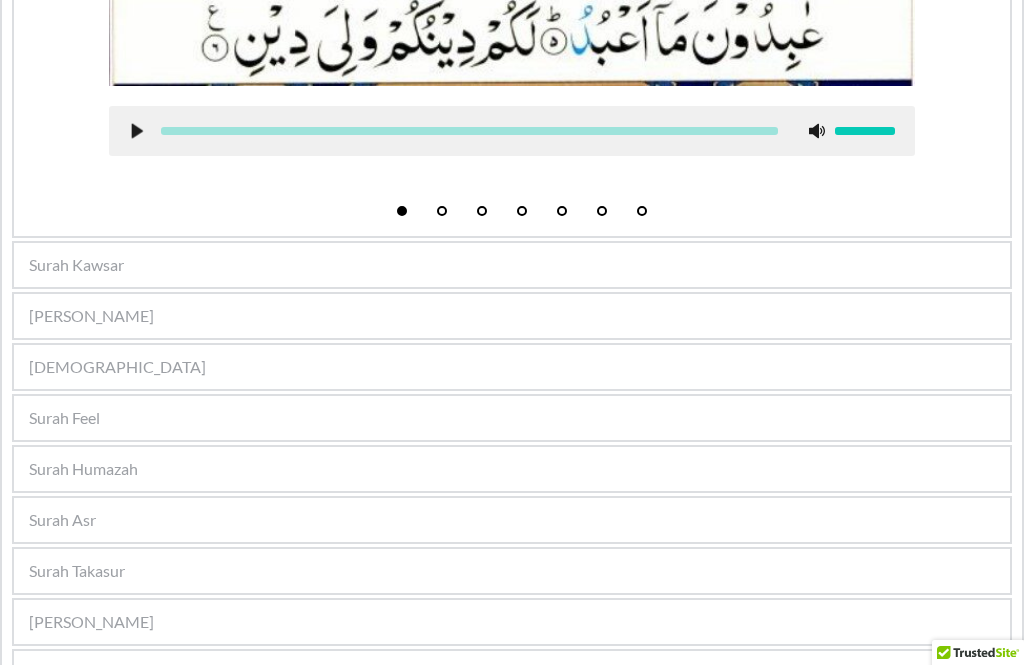 scroll, scrollTop: 1142, scrollLeft: 0, axis: vertical 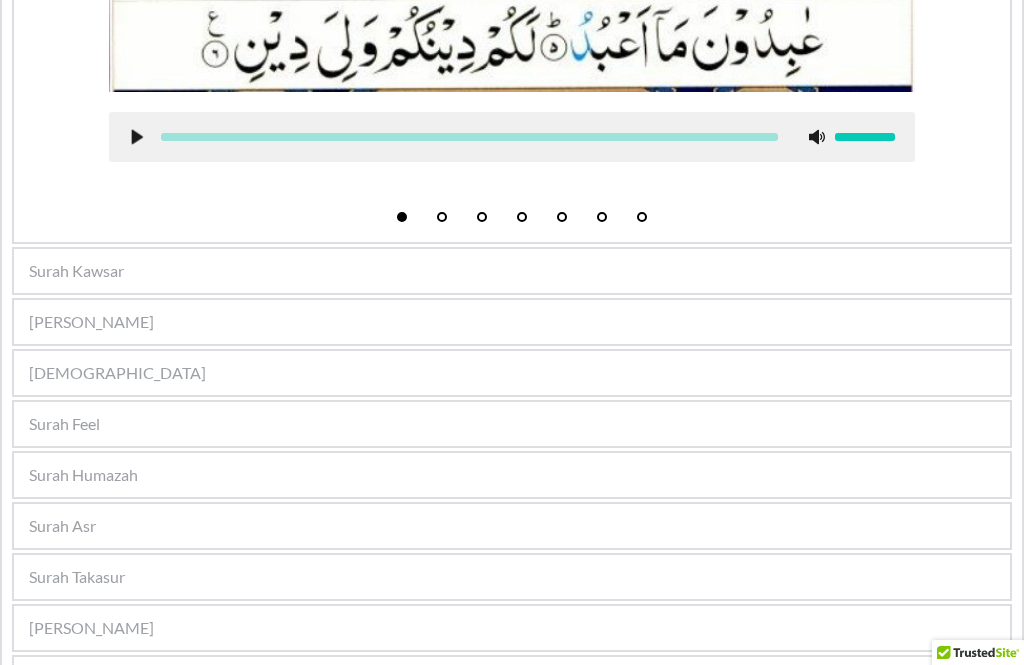 click on "Surah Kawsar" at bounding box center [512, 271] 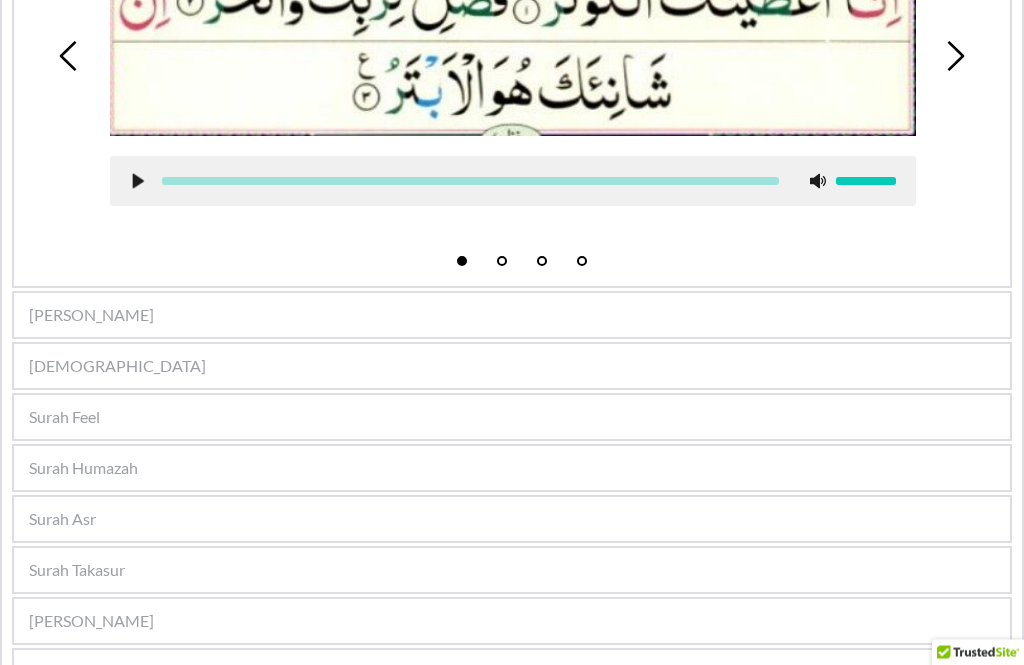 scroll, scrollTop: 1448, scrollLeft: 0, axis: vertical 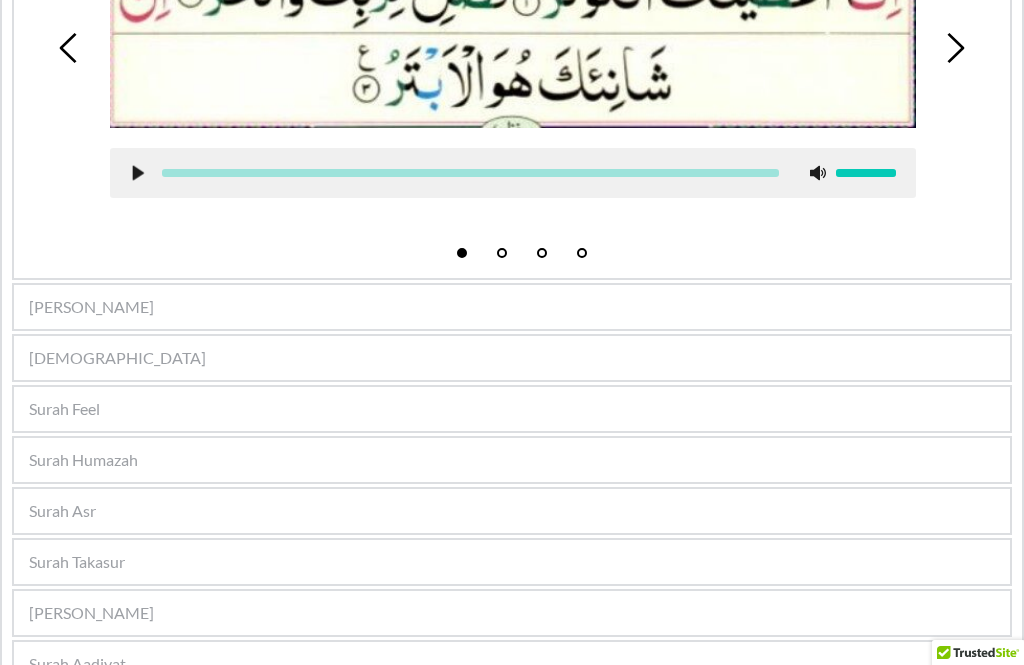 click on "[PERSON_NAME]" at bounding box center [512, 307] 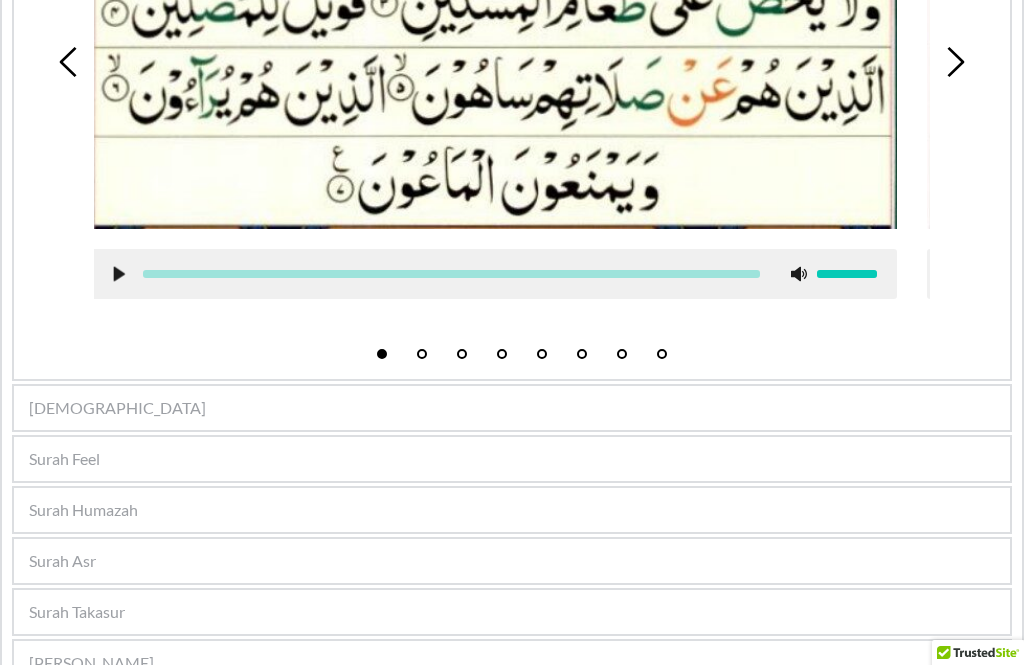 scroll, scrollTop: 1193, scrollLeft: 0, axis: vertical 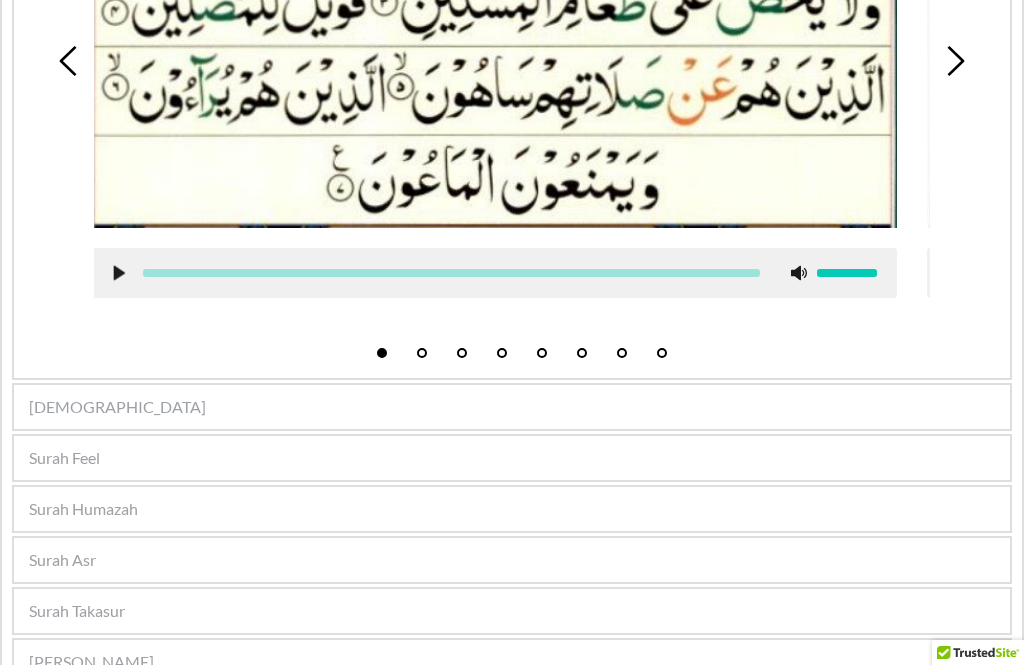 click on "[DEMOGRAPHIC_DATA]" at bounding box center (512, 407) 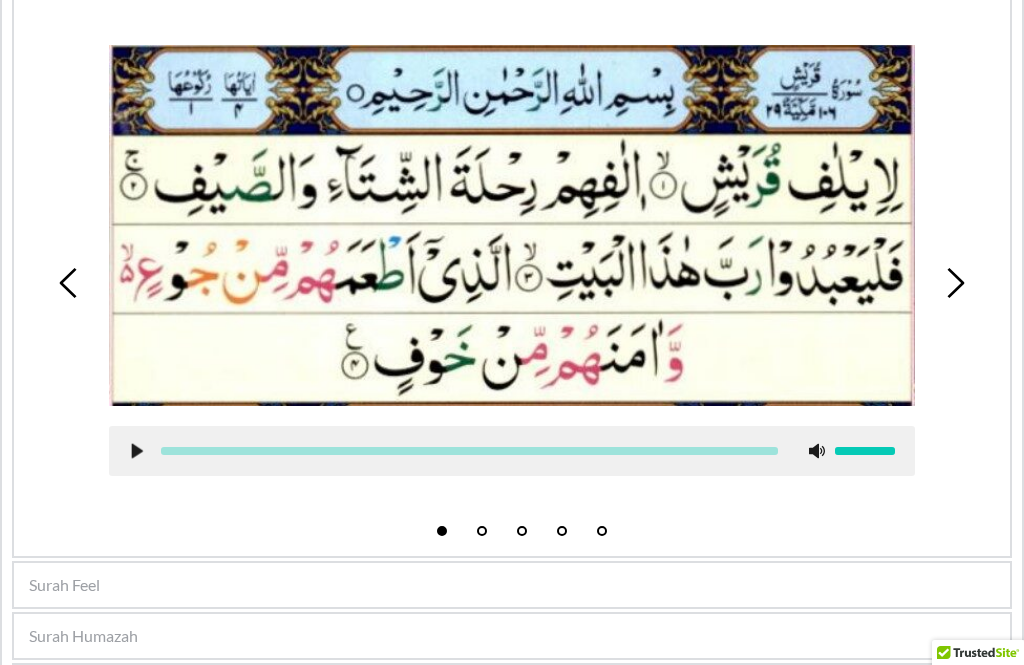 click on "Surah Humazah" at bounding box center [83, 636] 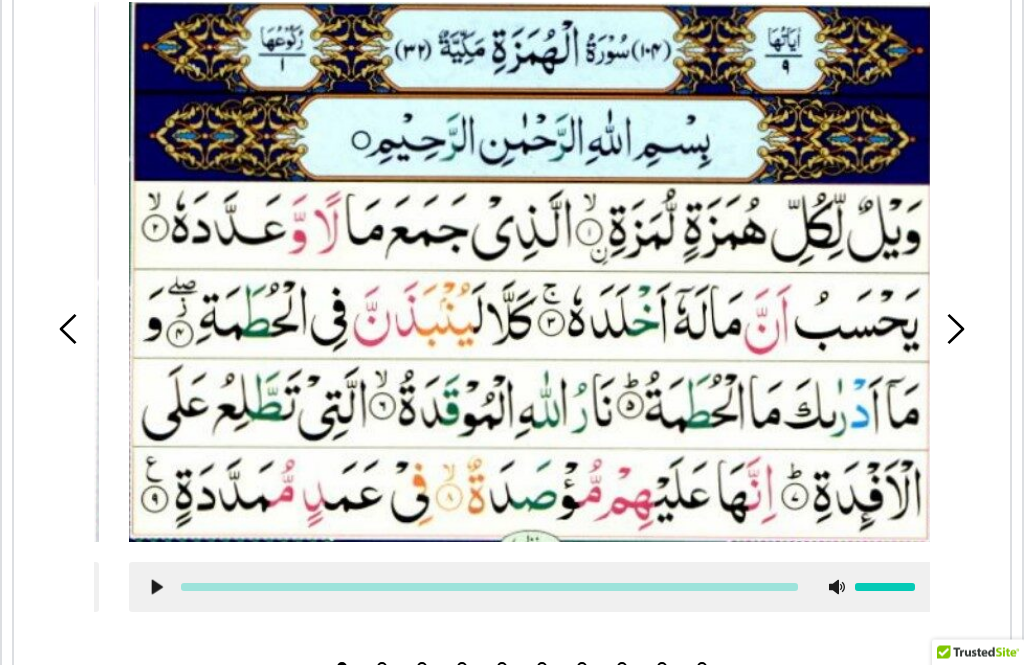 scroll, scrollTop: 1124, scrollLeft: 0, axis: vertical 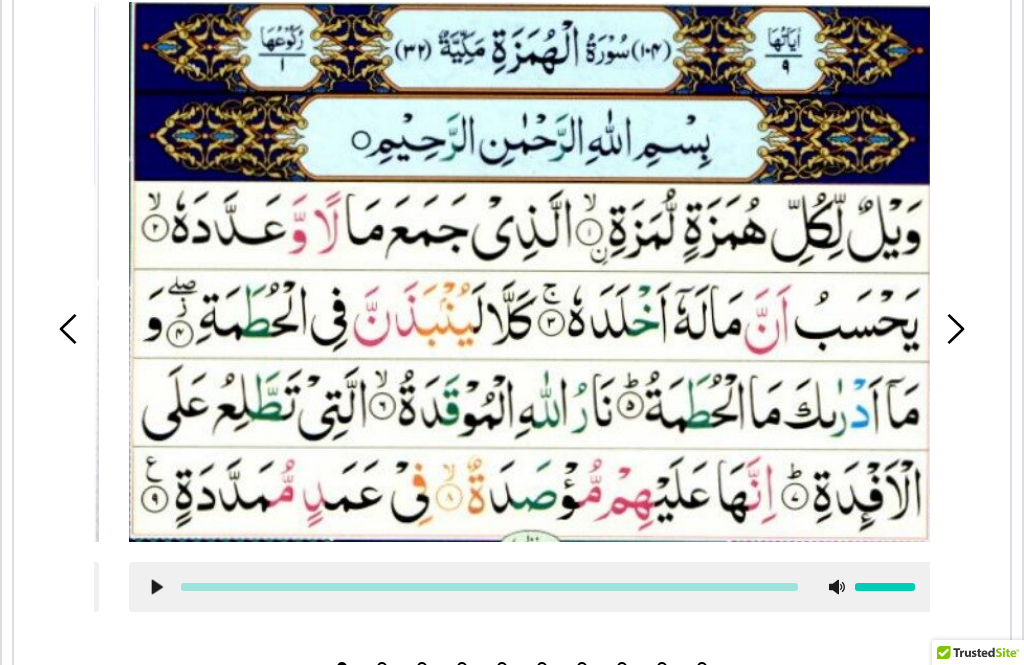 click at bounding box center (532, 272) 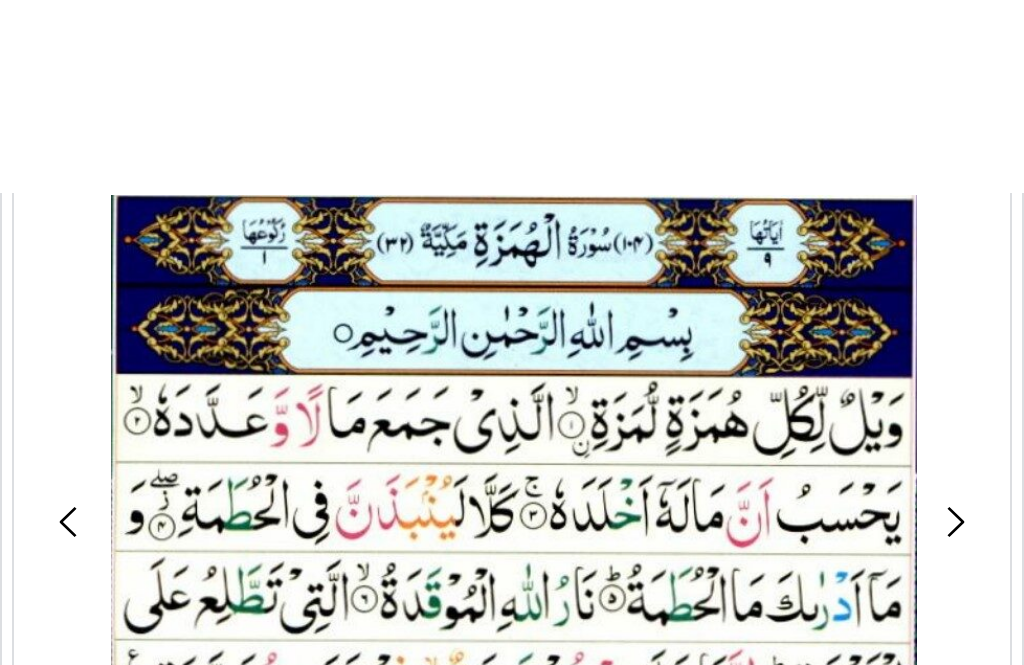 scroll, scrollTop: 742, scrollLeft: 0, axis: vertical 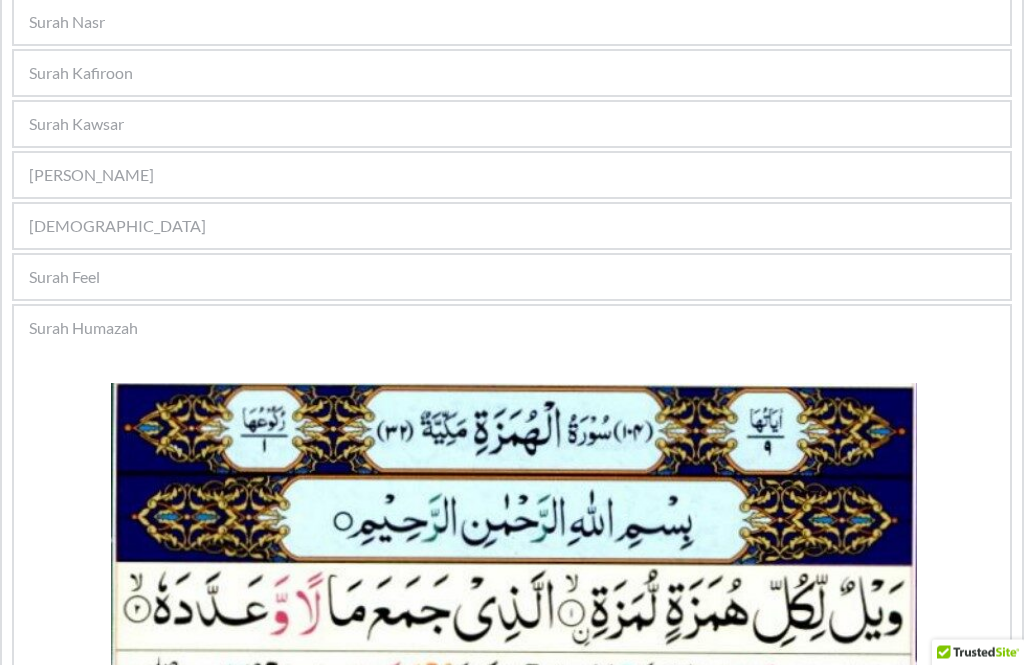 click on "[DEMOGRAPHIC_DATA]" at bounding box center (512, 227) 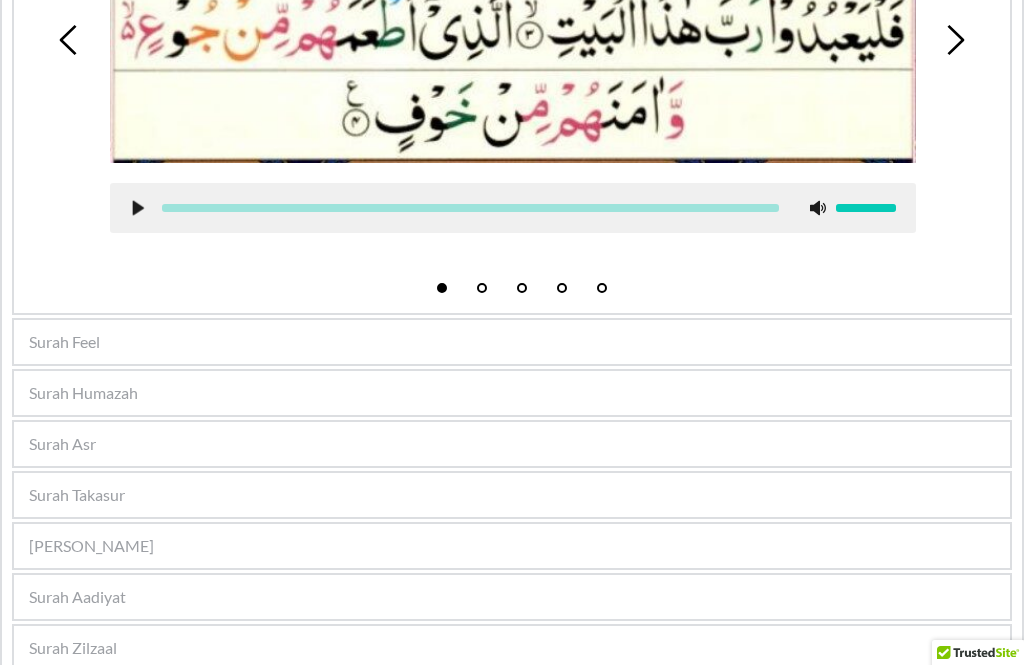 scroll, scrollTop: 1290, scrollLeft: 0, axis: vertical 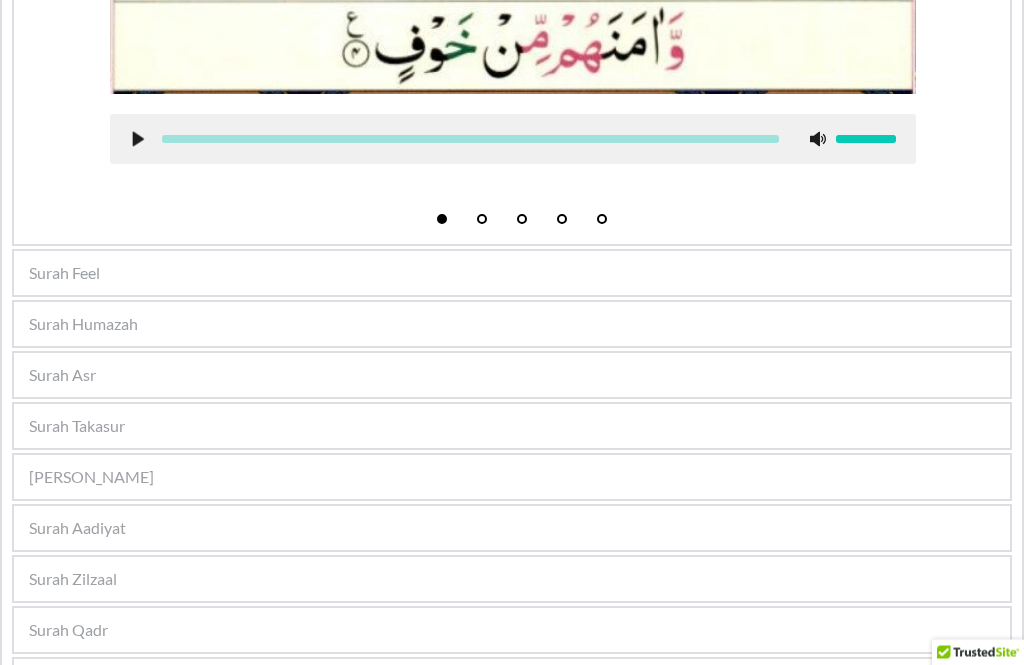 click on "Surah Feel" at bounding box center (512, 274) 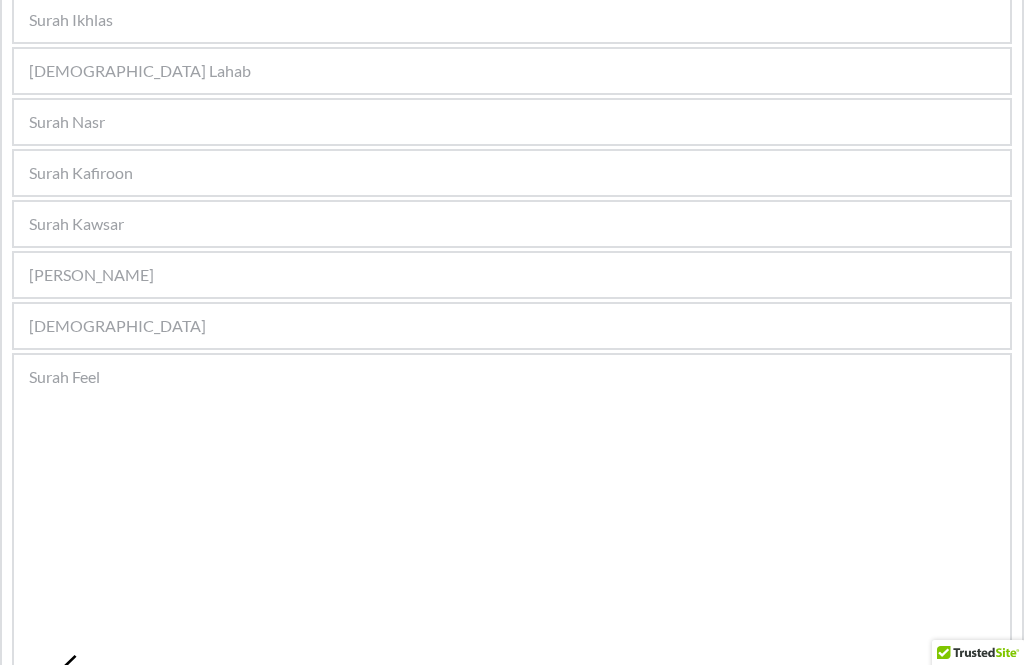 scroll, scrollTop: 620, scrollLeft: 0, axis: vertical 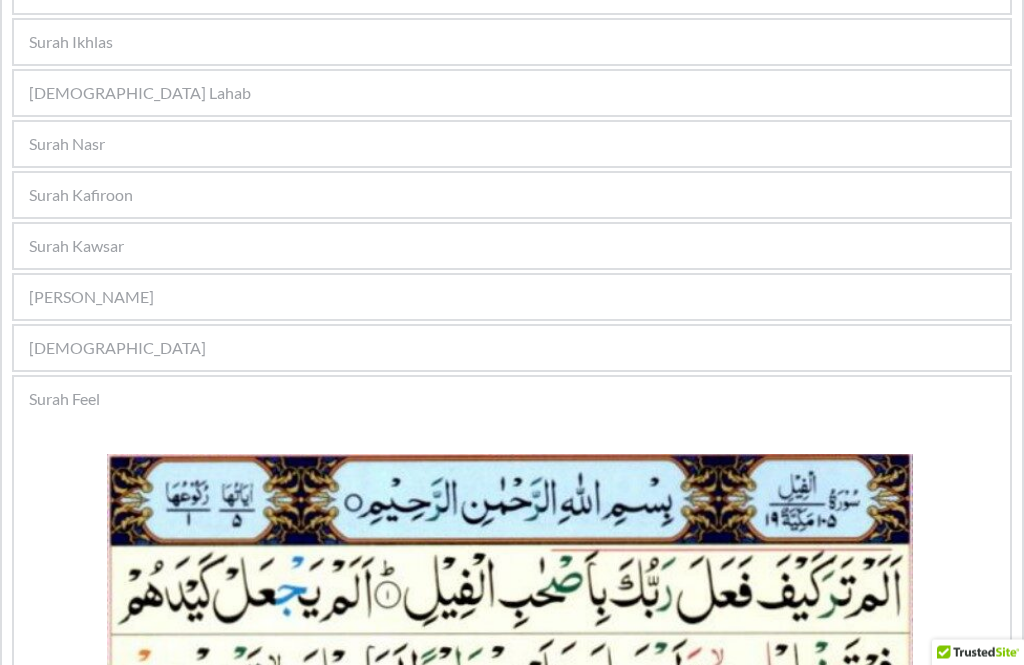 click on "[DEMOGRAPHIC_DATA]" at bounding box center [117, 349] 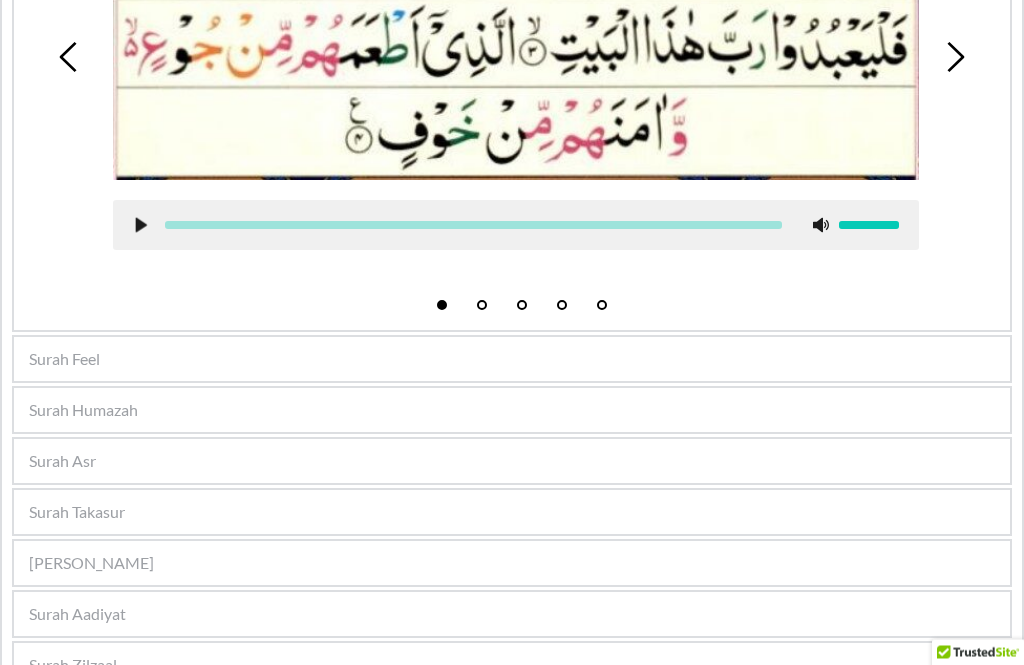 scroll, scrollTop: 1258, scrollLeft: 0, axis: vertical 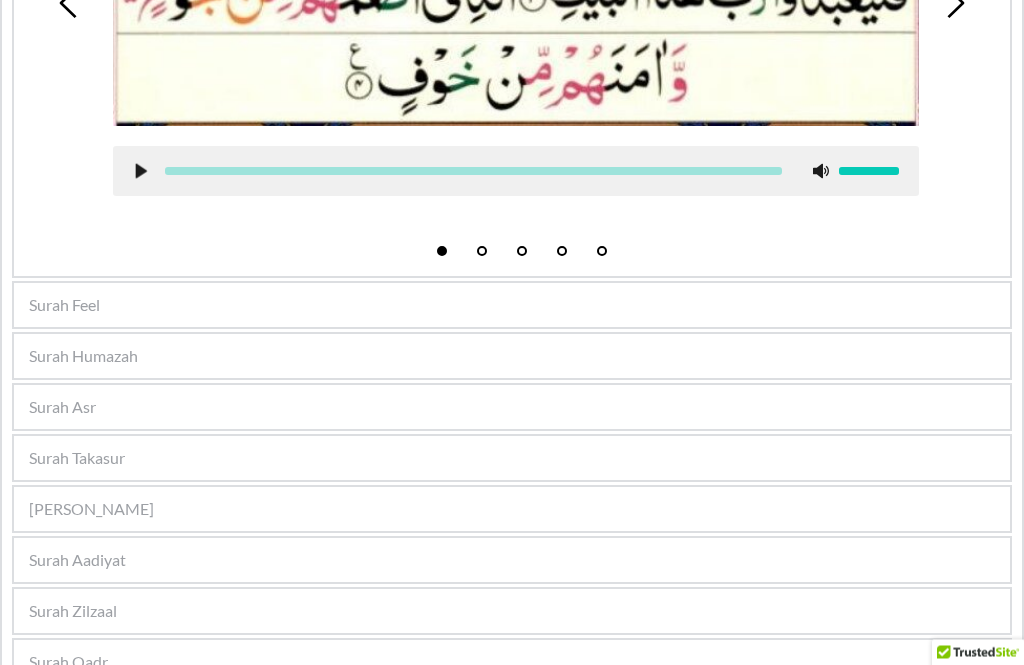 click on "Surah Aadiyat" at bounding box center [512, 561] 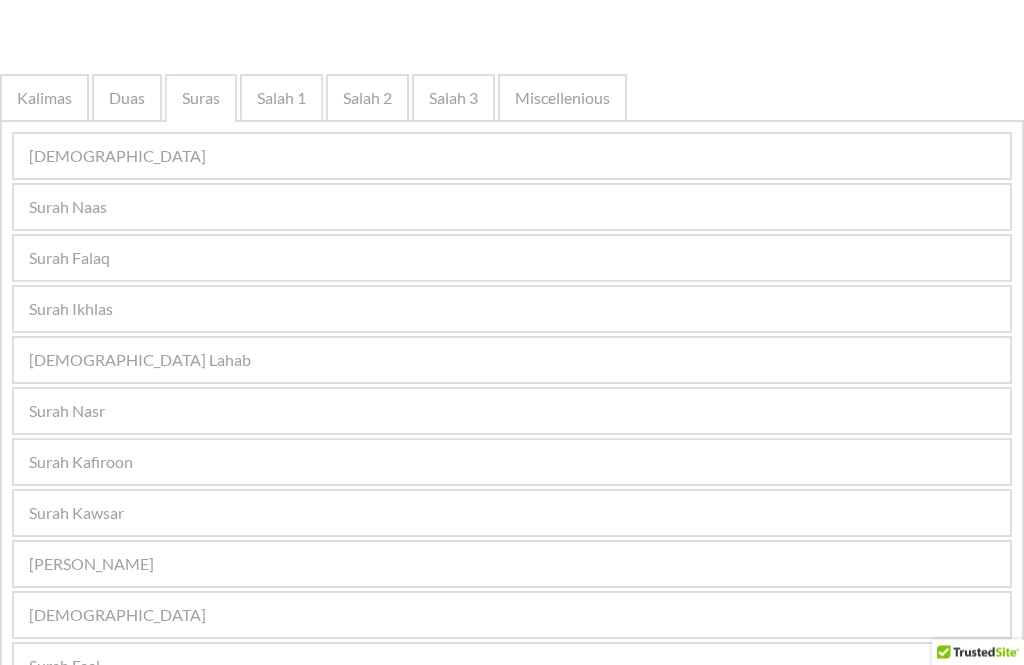 scroll, scrollTop: 358, scrollLeft: 0, axis: vertical 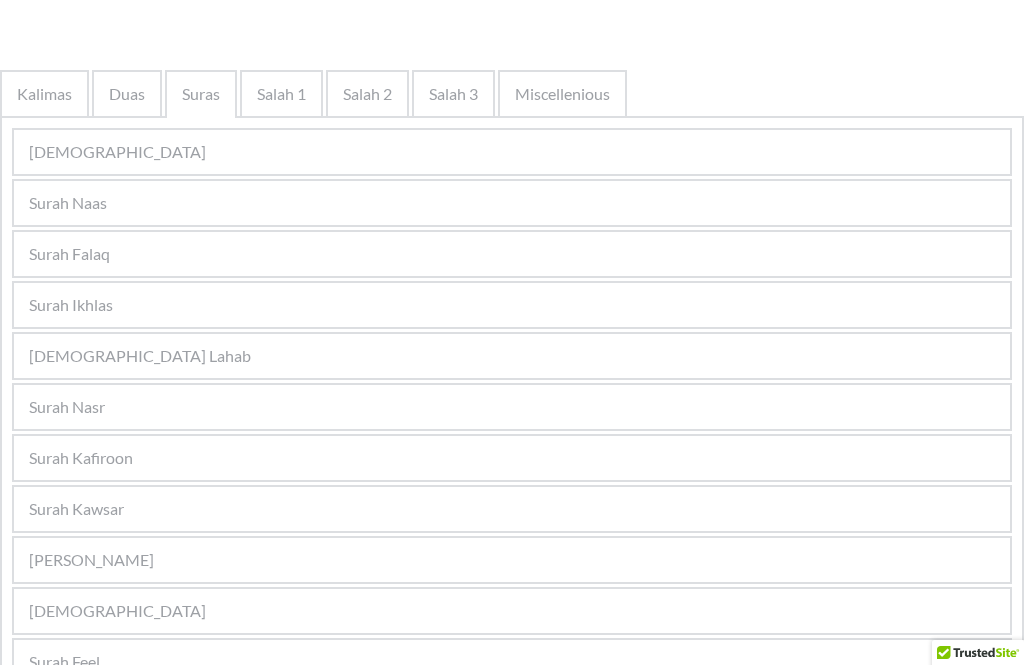 click on "[DEMOGRAPHIC_DATA] [DEMOGRAPHIC_DATA] [DEMOGRAPHIC_DATA] 1 Salah 2 Salah 3 Miscellenious [DEMOGRAPHIC_DATA] BUTTON [DEMOGRAPHIC_DATA]                                                                                                                                                                           1 2 3 4 5 6 7 8 [DEMOGRAPHIC_DATA]                                                                                                                                                       1 2 3 4 5 6 7 [DEMOGRAPHIC_DATA] Falaq                                                                                                                                   1 2 3 4 5 6 [DEMOGRAPHIC_DATA]                                                                                                               1 2 3 4 5 [DEMOGRAPHIC_DATA] Lahab                                                                                                                                   1 2 3 4 5 6 [DEMOGRAPHIC_DATA]                                                                                                               1 2 3" at bounding box center [512, 1001] 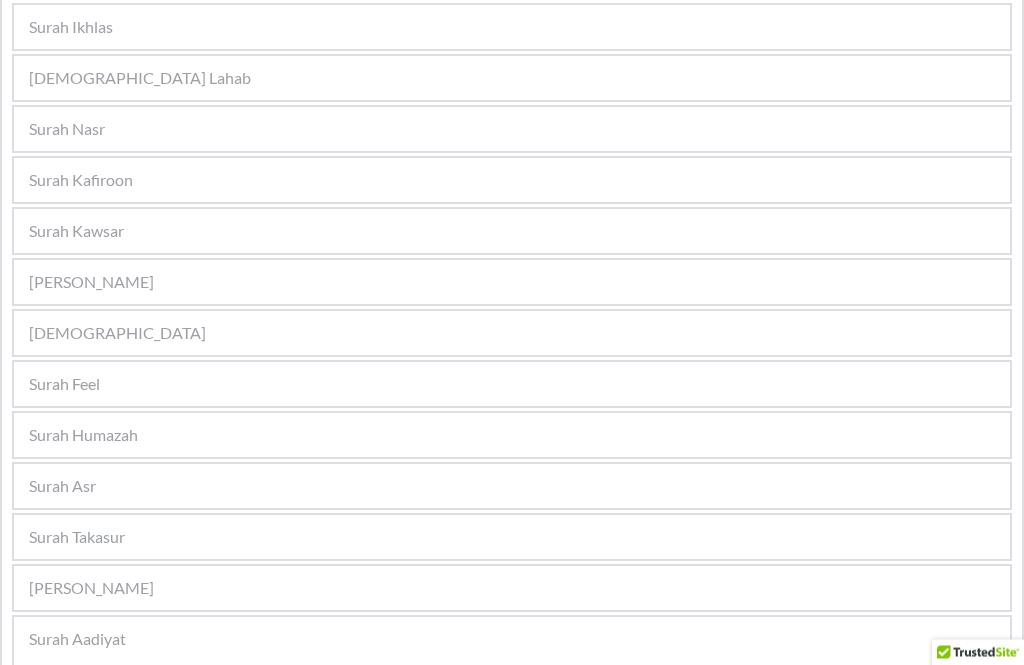 scroll, scrollTop: 698, scrollLeft: 0, axis: vertical 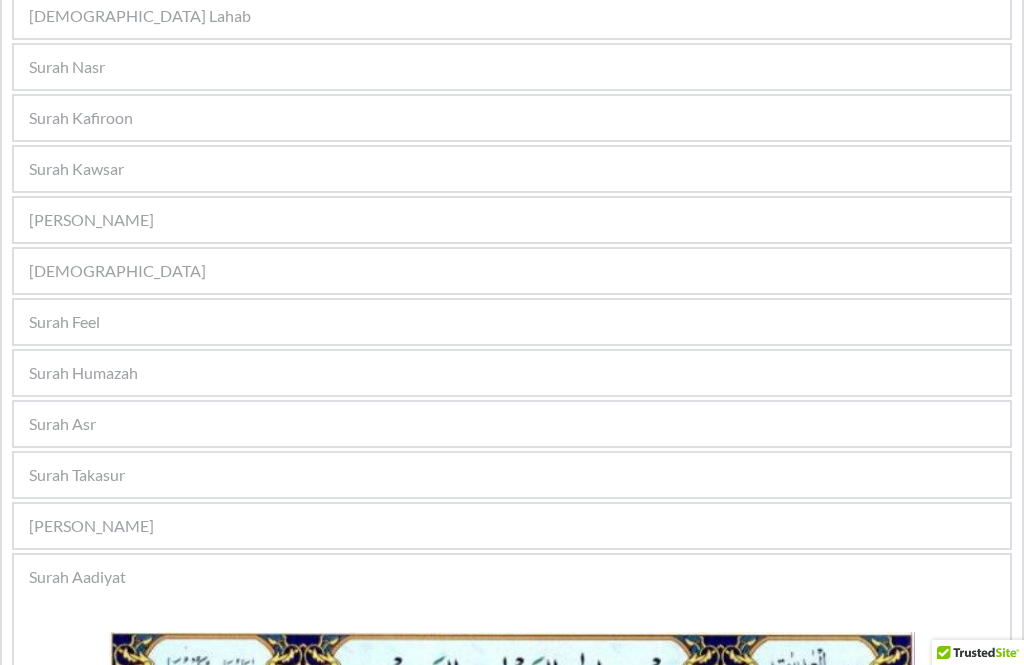 click on "[DEMOGRAPHIC_DATA]" at bounding box center (512, 271) 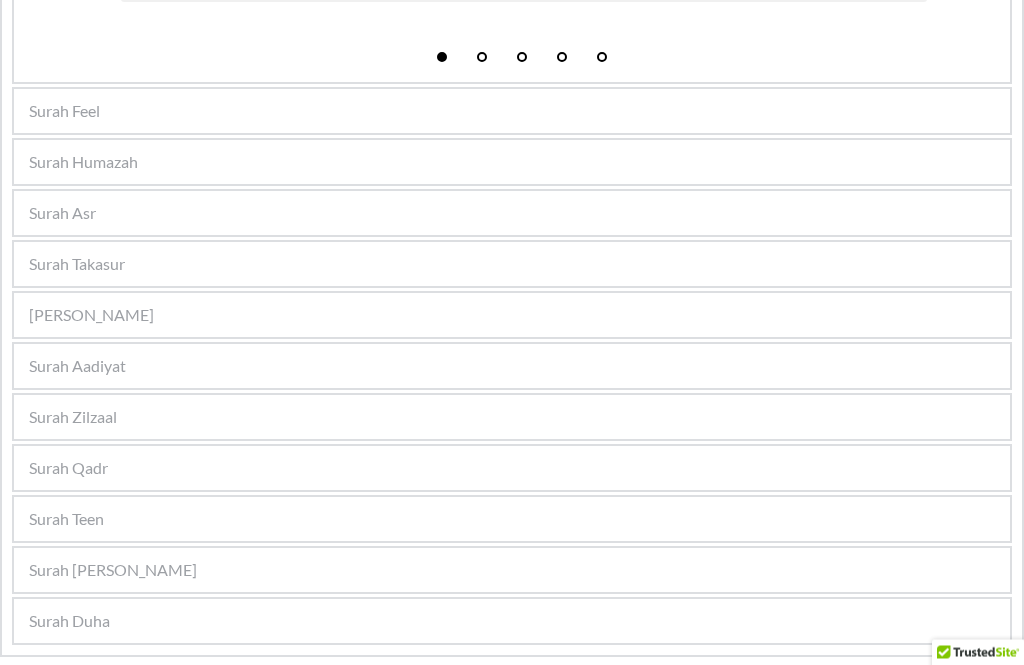 scroll, scrollTop: 1453, scrollLeft: 0, axis: vertical 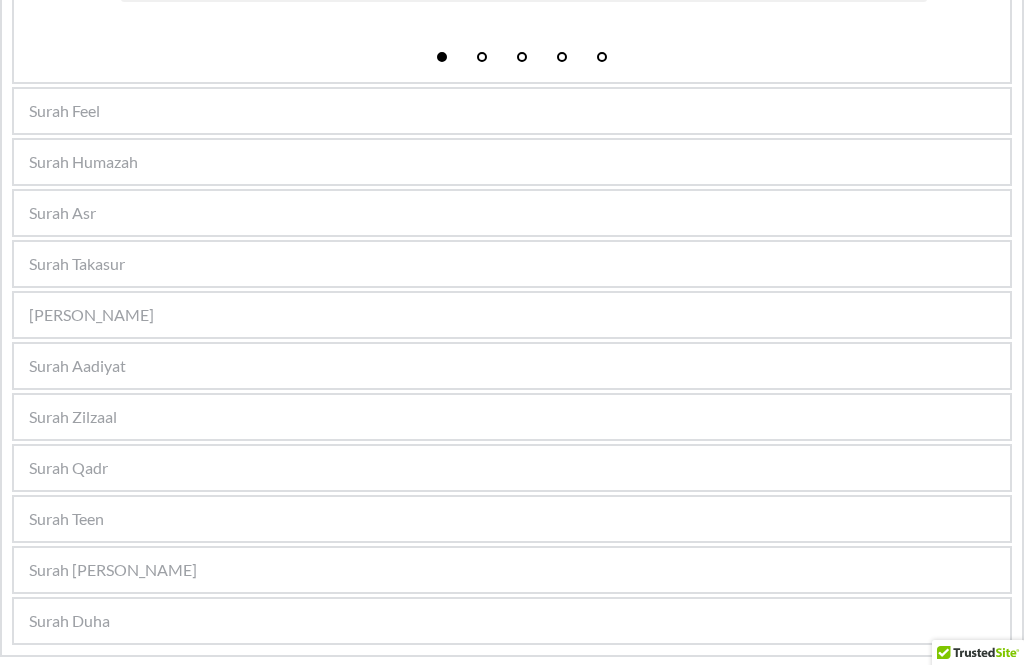 click on "Surah Humazah" at bounding box center (512, 162) 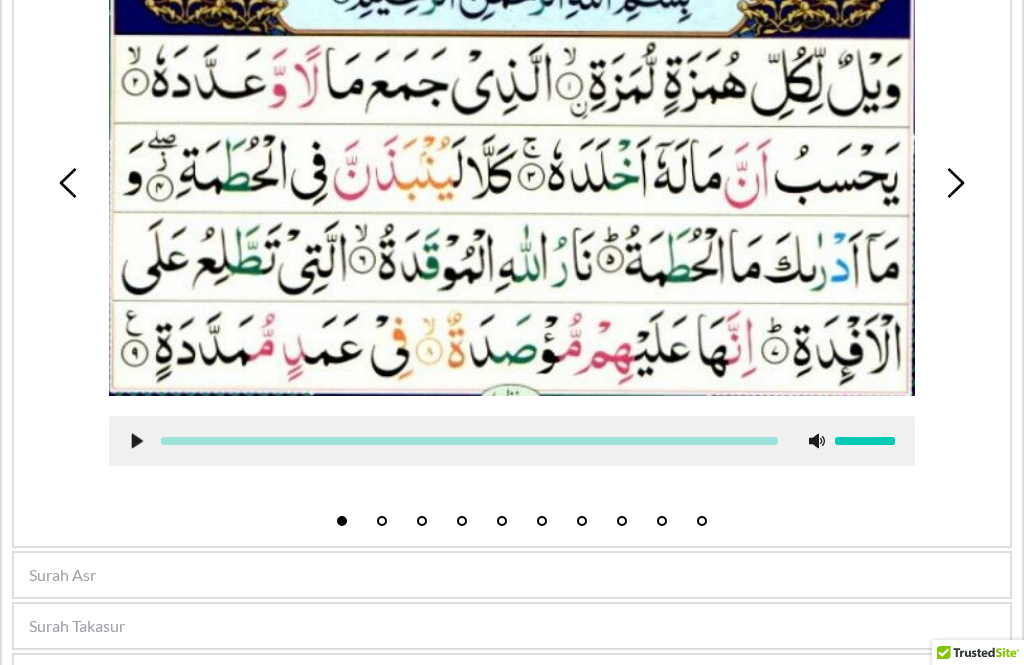 scroll, scrollTop: 1296, scrollLeft: 0, axis: vertical 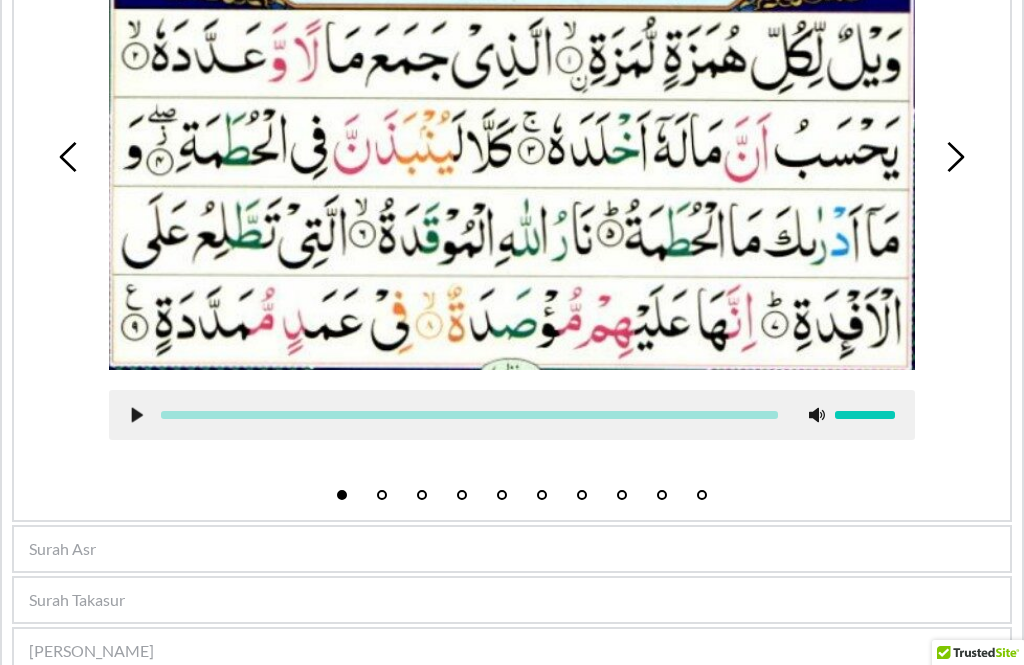 click on "Surah Asr" at bounding box center [512, 549] 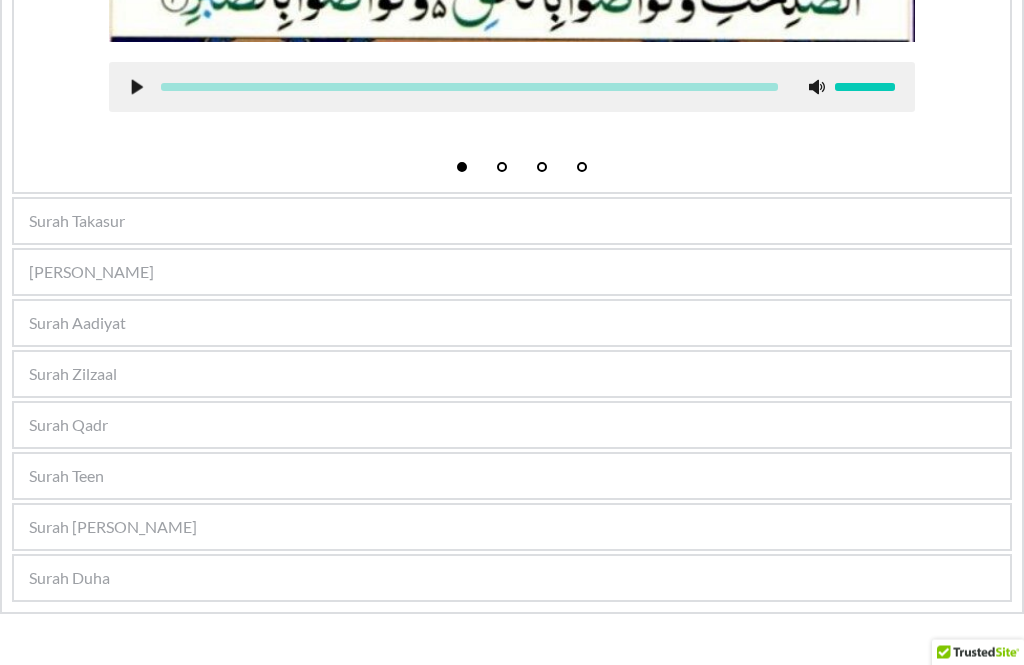 scroll, scrollTop: 1448, scrollLeft: 0, axis: vertical 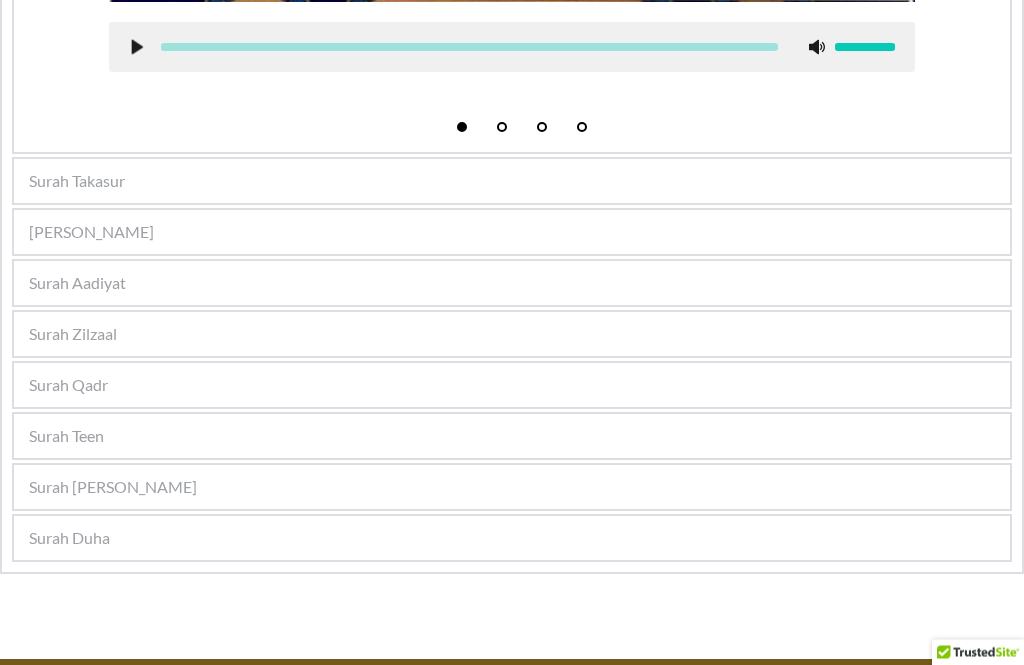 click on "Surah Takasur" at bounding box center [77, 182] 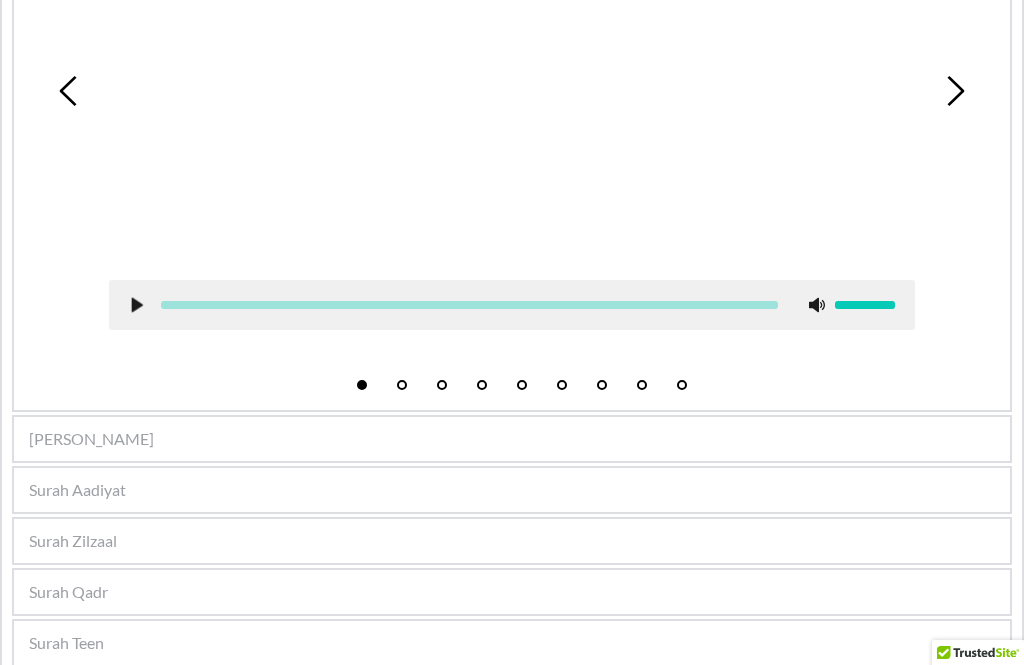 scroll, scrollTop: 1148, scrollLeft: 0, axis: vertical 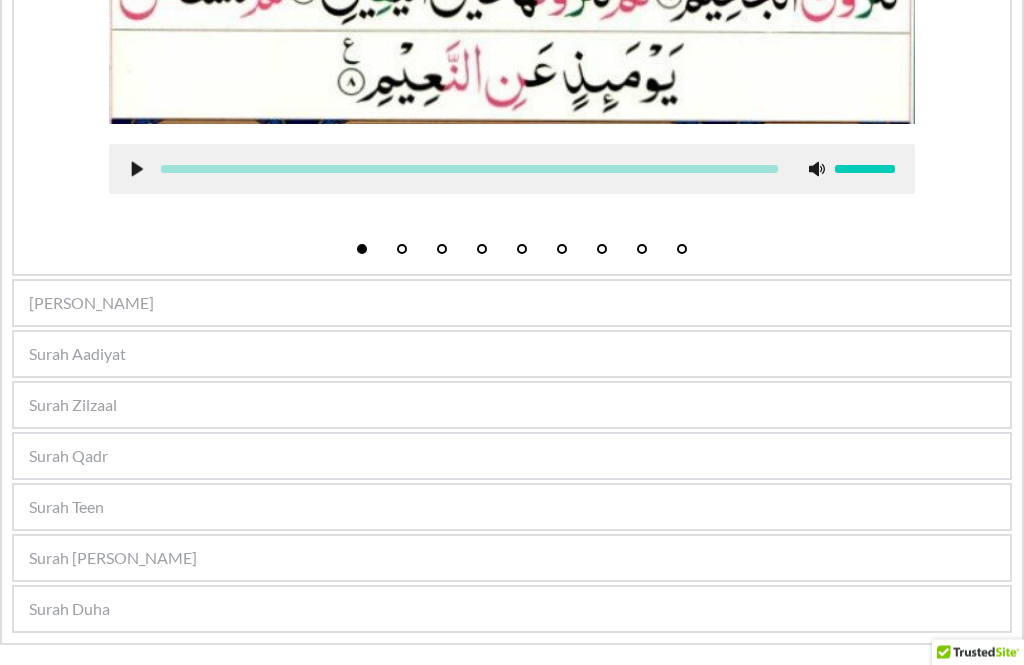 click on "[PERSON_NAME]" at bounding box center (91, 304) 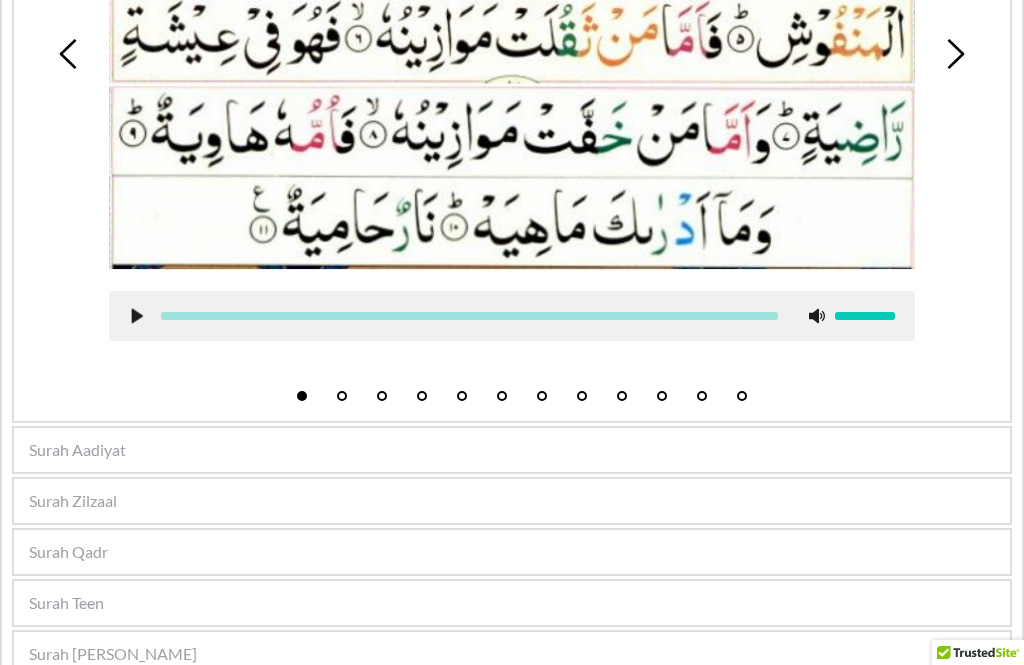 click on "1 2 3 4 5 6 7 8 9 10 11 12" at bounding box center (512, 54) 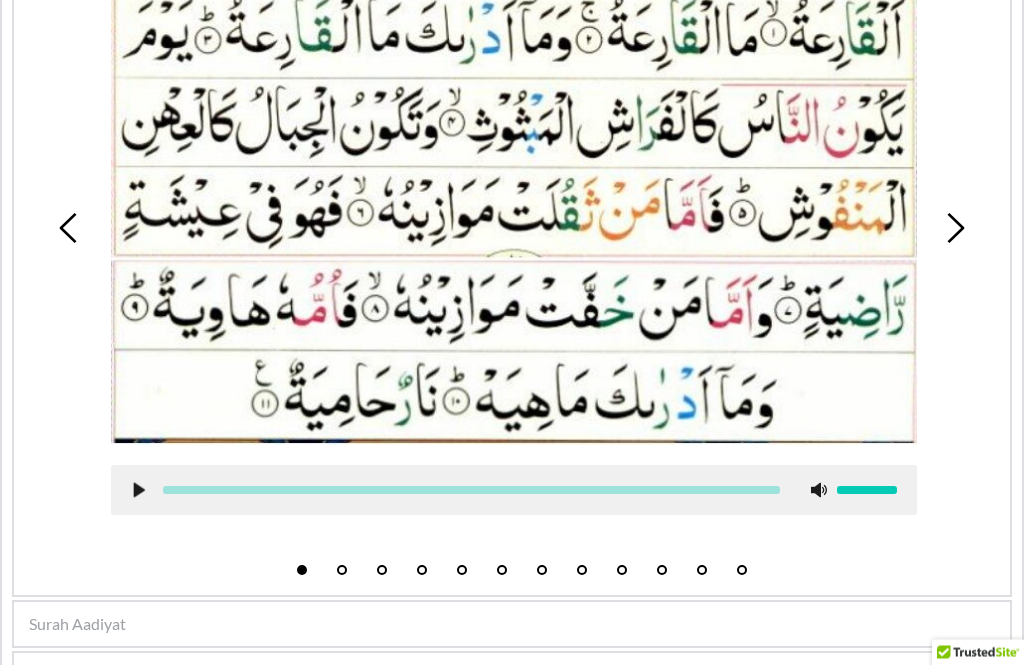 scroll, scrollTop: 1425, scrollLeft: 0, axis: vertical 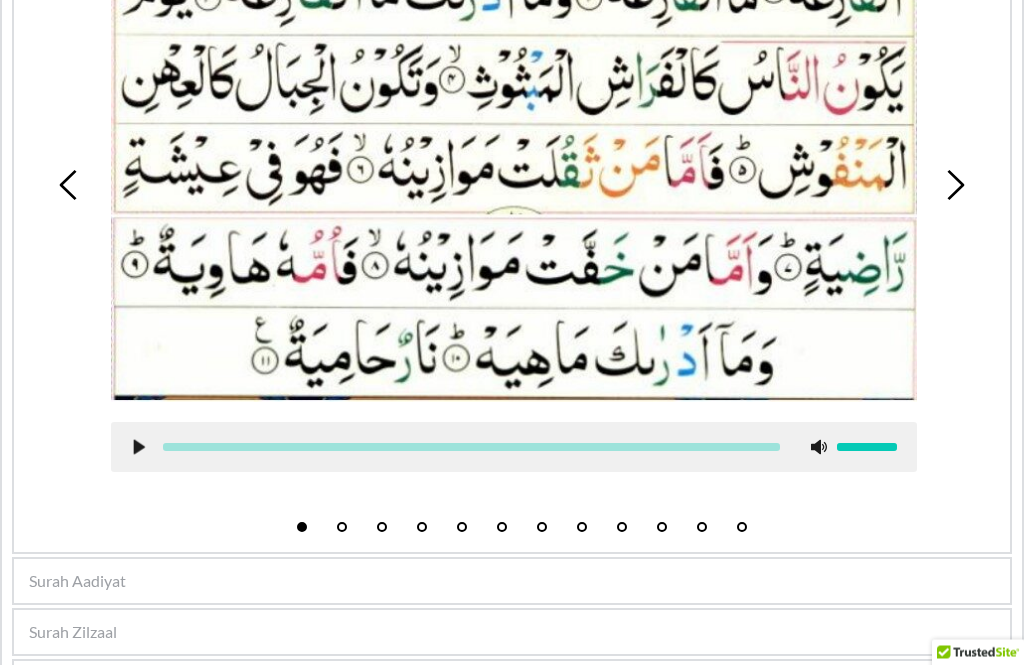 click on "Surah Aadiyat" at bounding box center [77, 582] 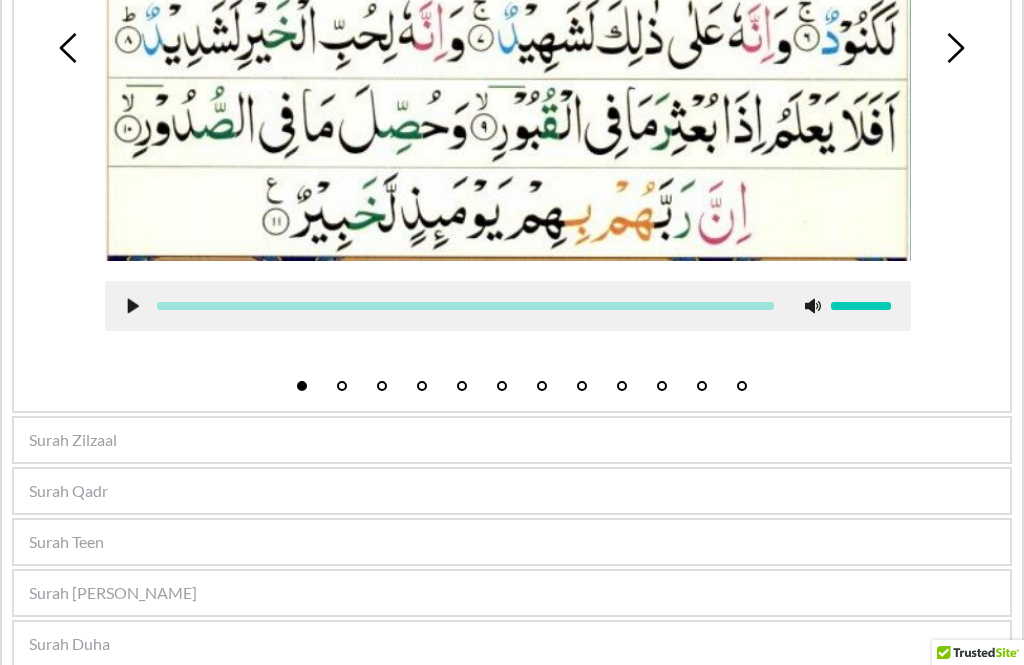scroll, scrollTop: 1716, scrollLeft: 0, axis: vertical 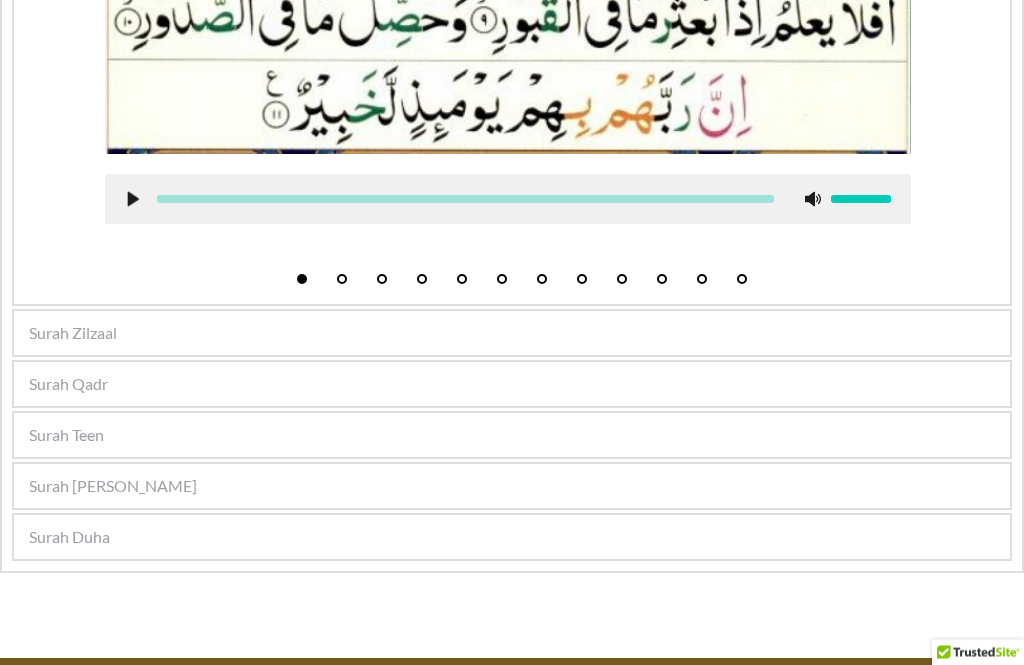 click on "Surah Zilzaal" at bounding box center (73, 334) 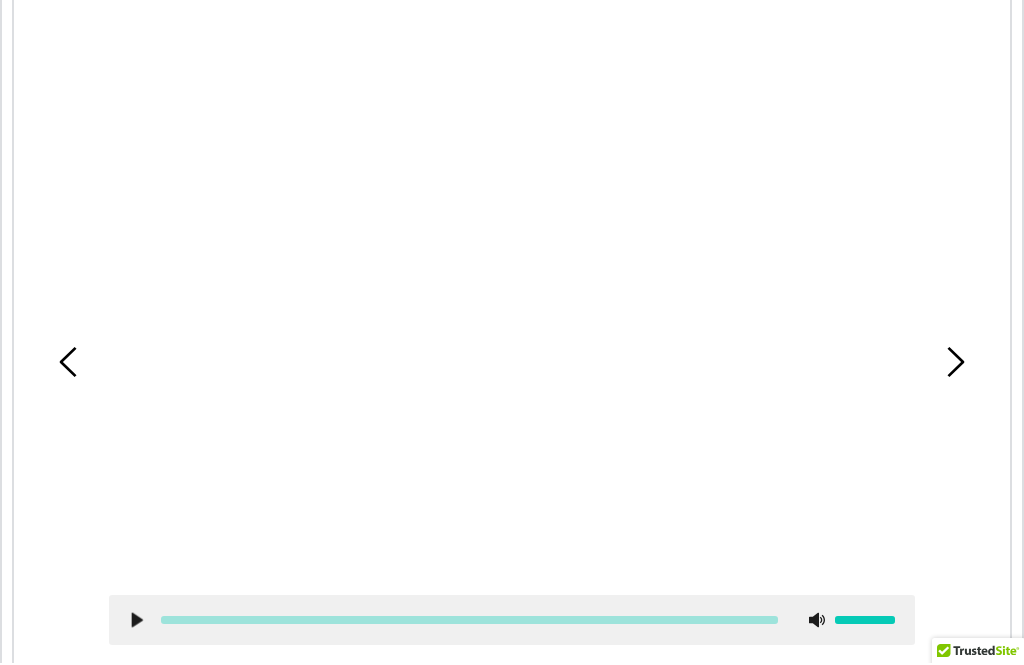 scroll, scrollTop: 1347, scrollLeft: 0, axis: vertical 